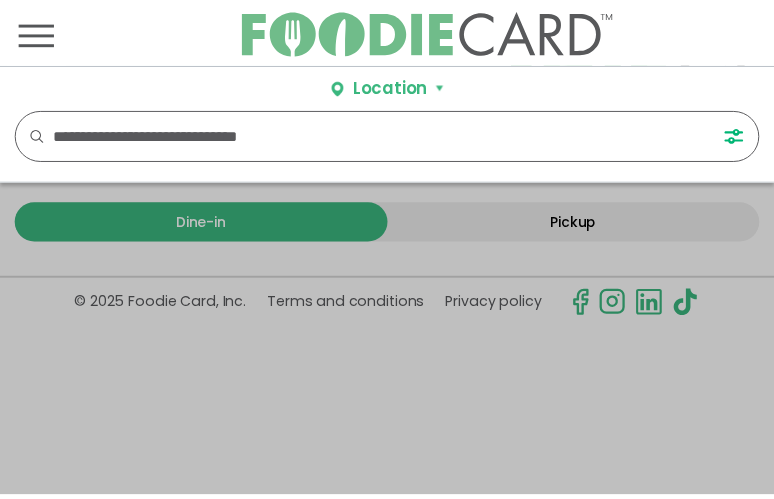 scroll, scrollTop: 0, scrollLeft: 0, axis: both 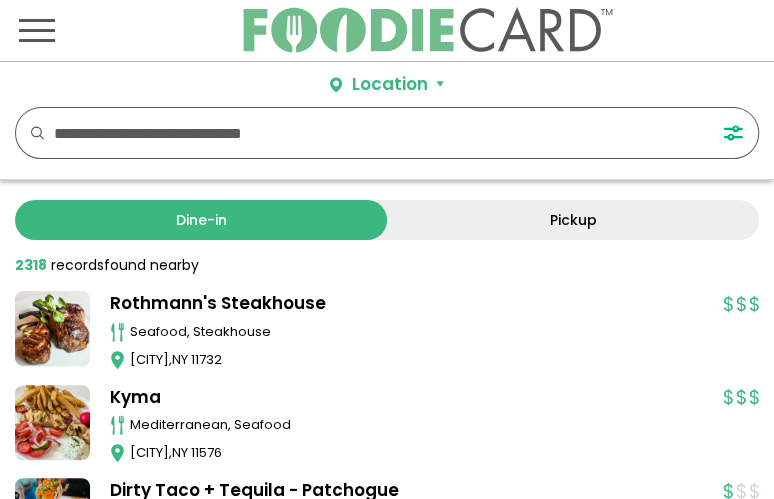 click at bounding box center (366, 133) 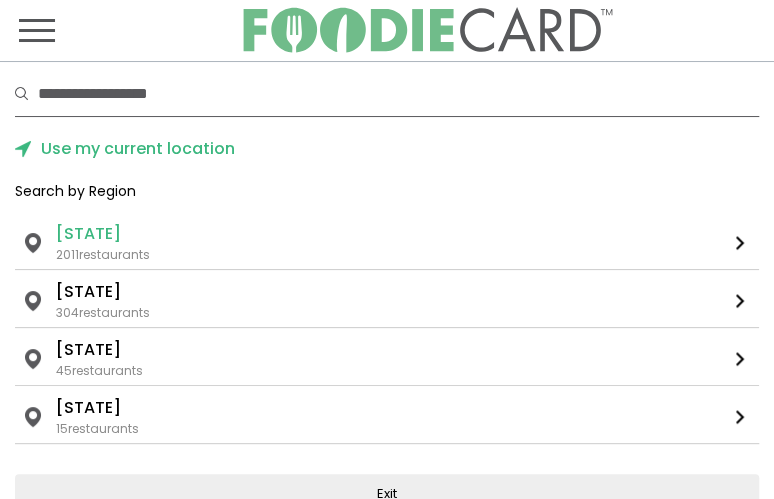 click on "[STATE]" at bounding box center (88, 234) 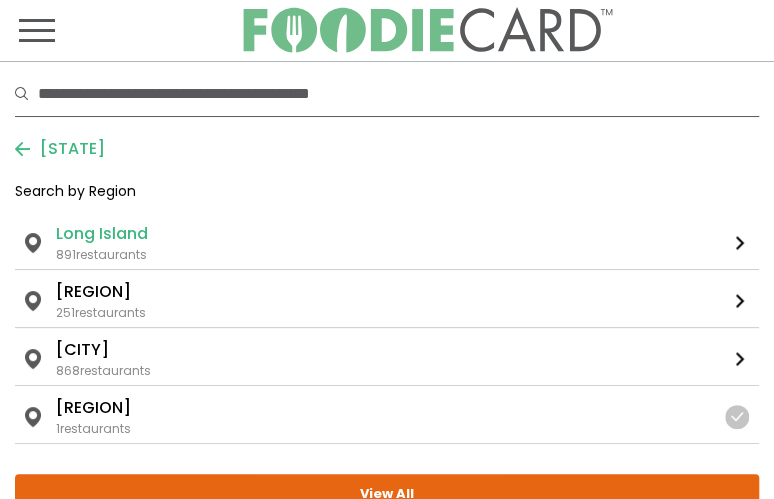 click on "Long Island" at bounding box center [102, 234] 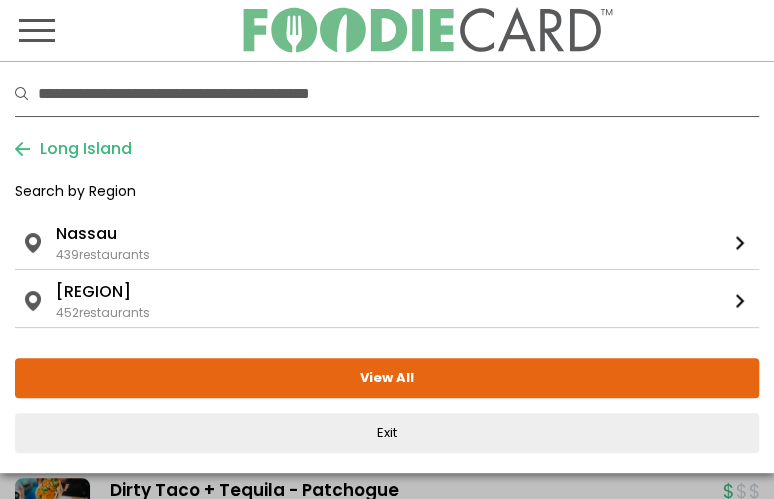 click on "Nassau" at bounding box center [86, 234] 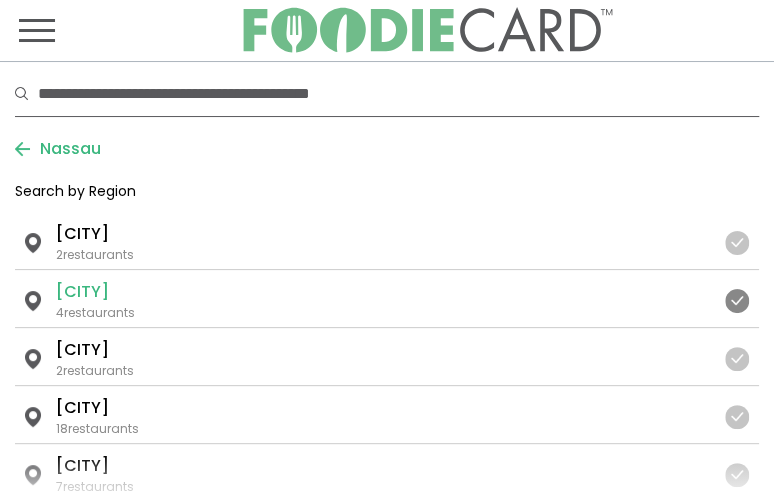 click on "[STATE]
...
Nassau
[CITY]" at bounding box center [380, 292] 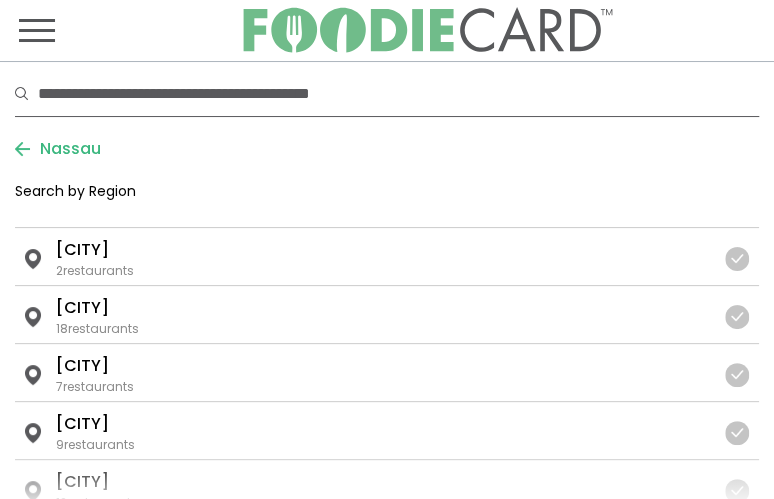 scroll, scrollTop: 0, scrollLeft: 0, axis: both 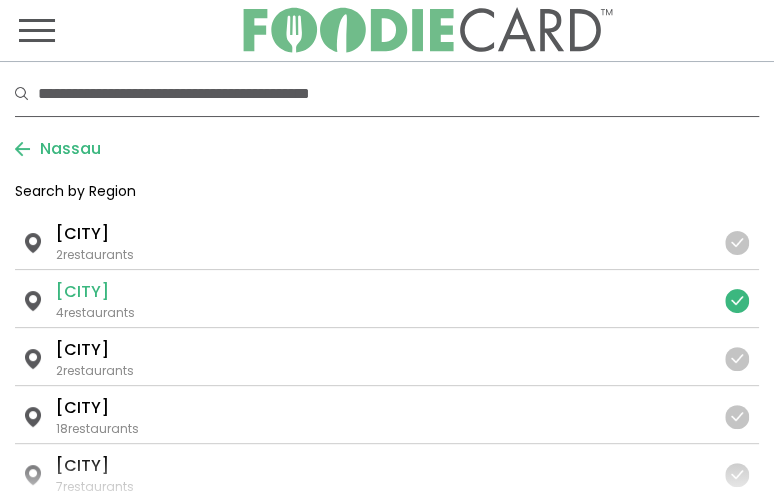 click at bounding box center (737, 301) 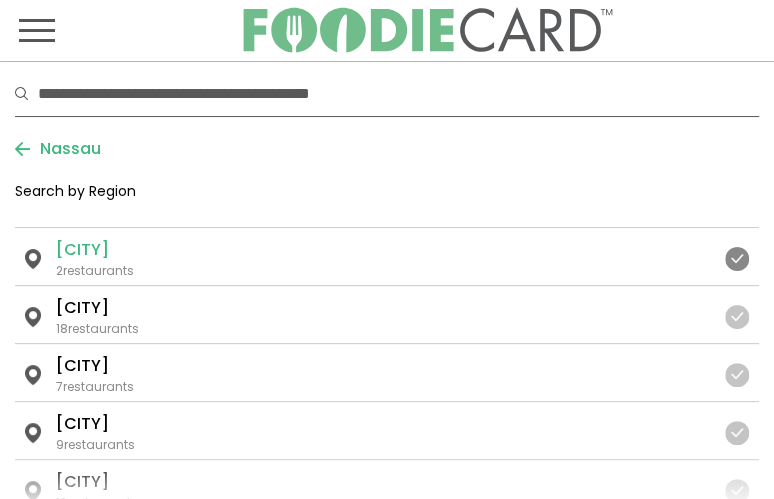 scroll, scrollTop: 200, scrollLeft: 0, axis: vertical 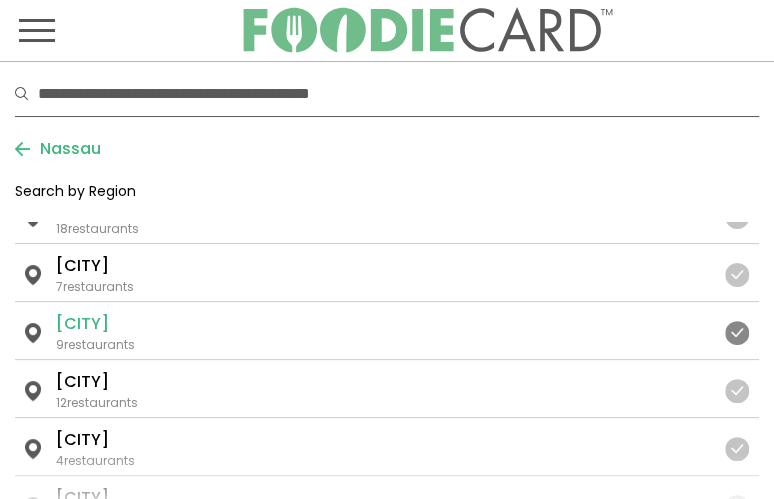 click at bounding box center [737, 333] 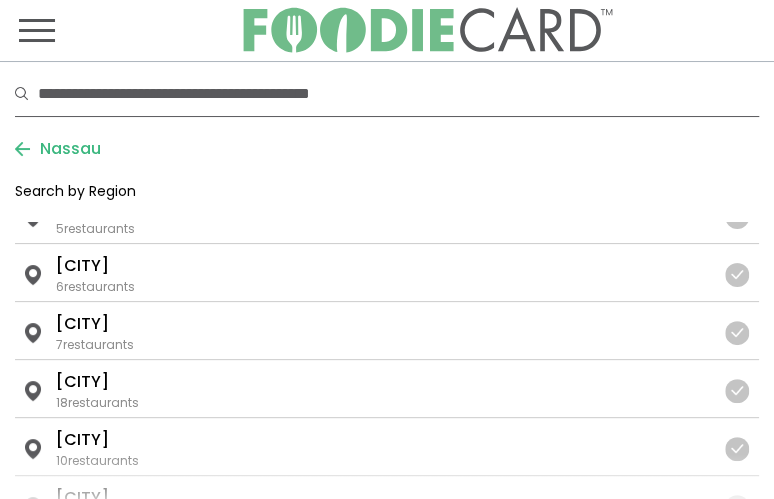 scroll, scrollTop: 700, scrollLeft: 0, axis: vertical 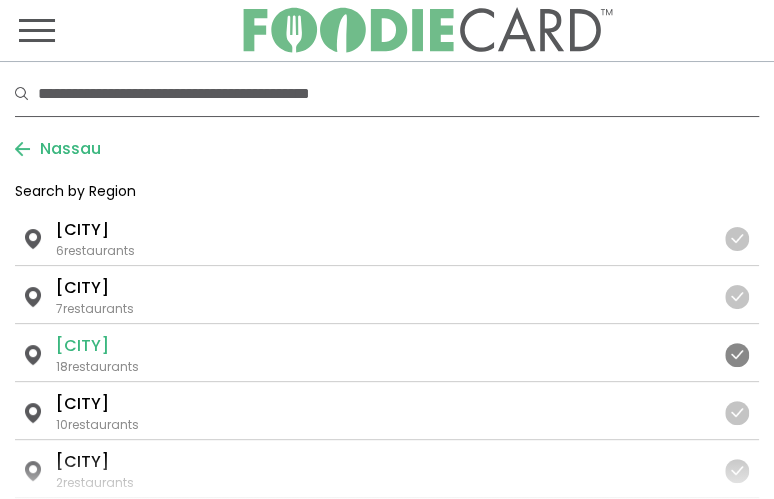 click at bounding box center (737, 355) 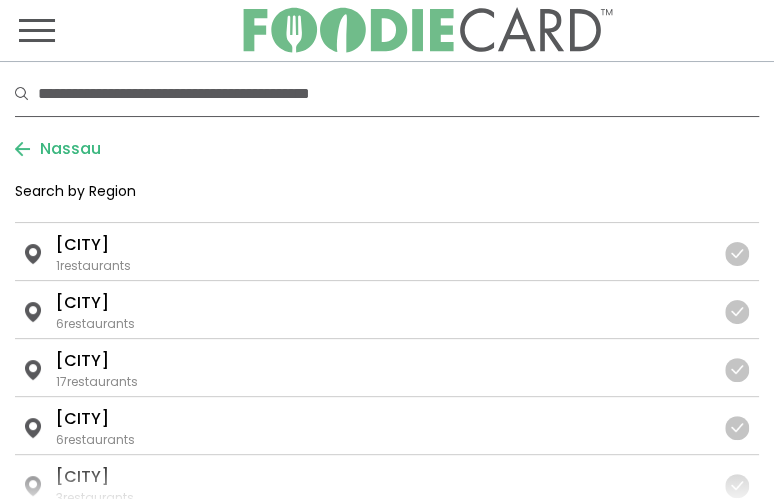 scroll, scrollTop: 2300, scrollLeft: 0, axis: vertical 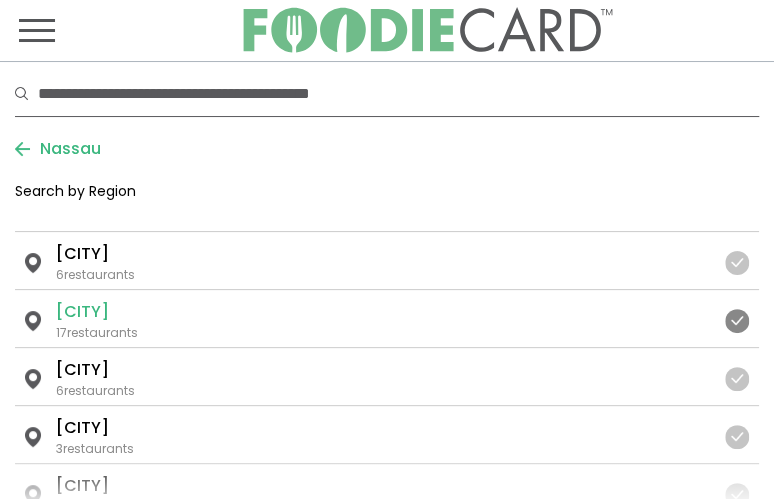 click at bounding box center (737, 321) 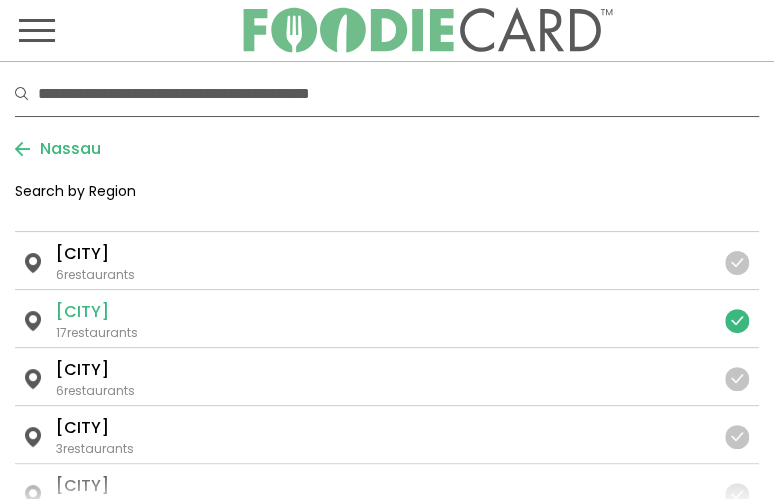 scroll, scrollTop: 2400, scrollLeft: 0, axis: vertical 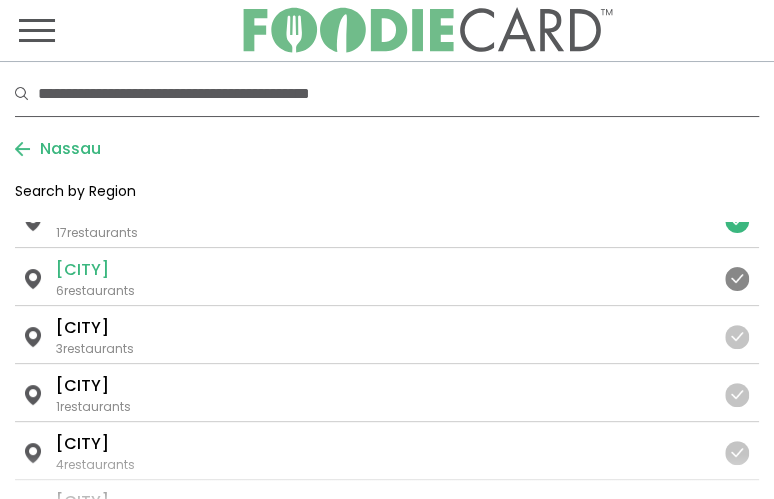 click at bounding box center (737, 279) 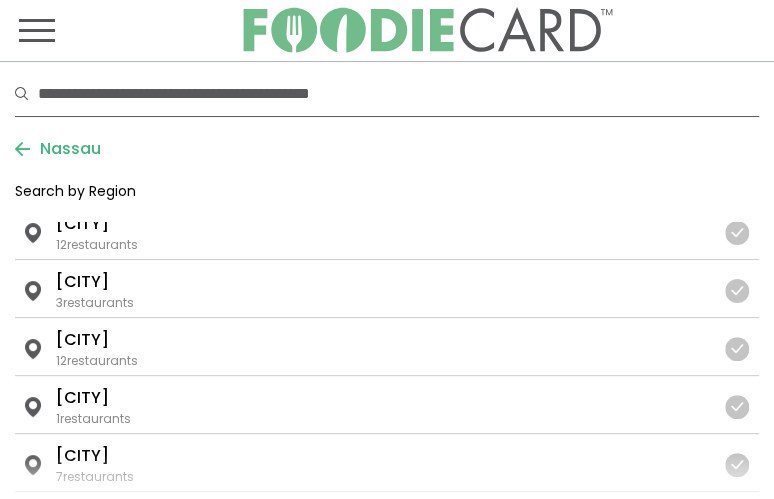 scroll, scrollTop: 2881, scrollLeft: 0, axis: vertical 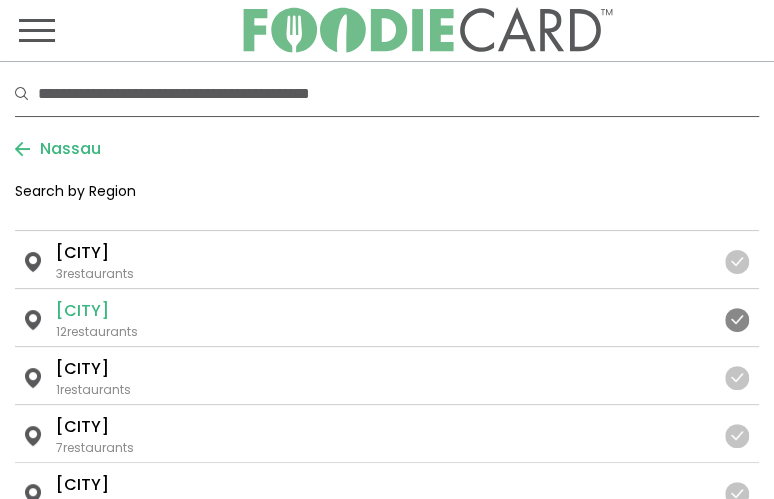 click at bounding box center [737, 320] 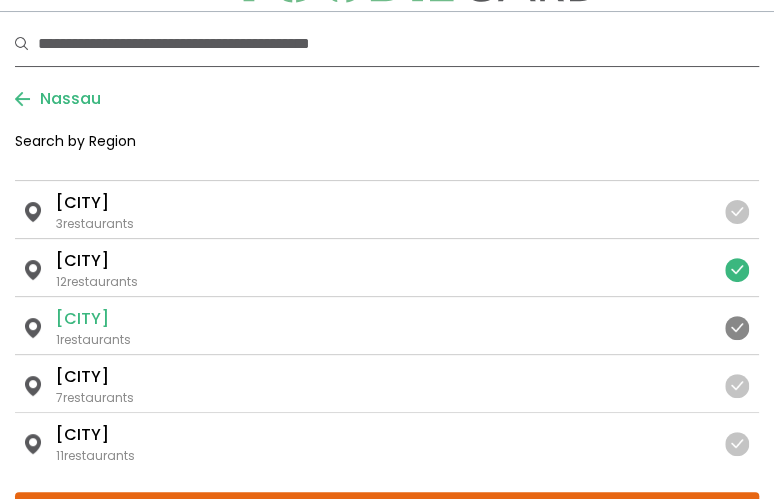 scroll, scrollTop: 100, scrollLeft: 0, axis: vertical 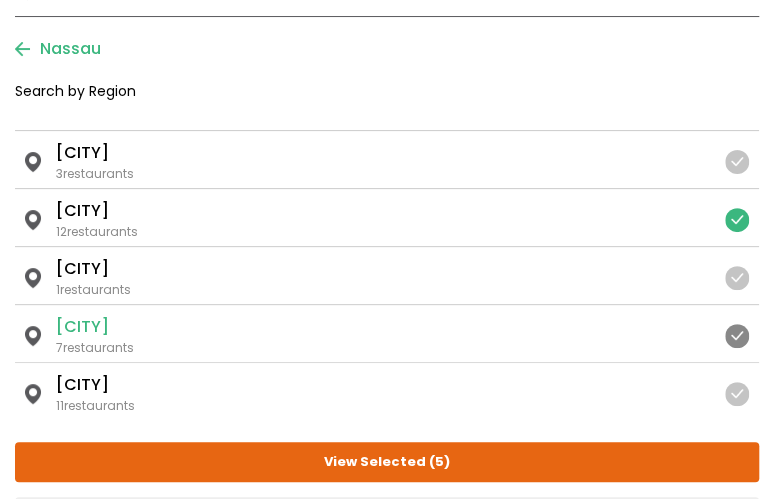 click at bounding box center [737, 336] 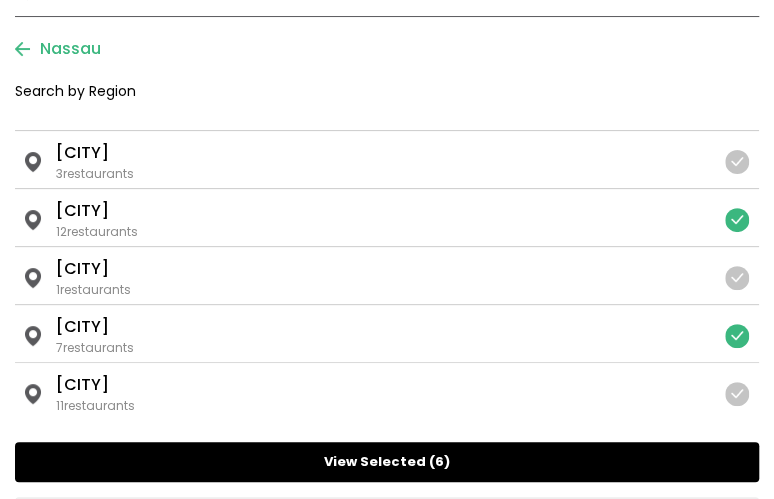 click on "View Selected ( 6 )" at bounding box center (387, 462) 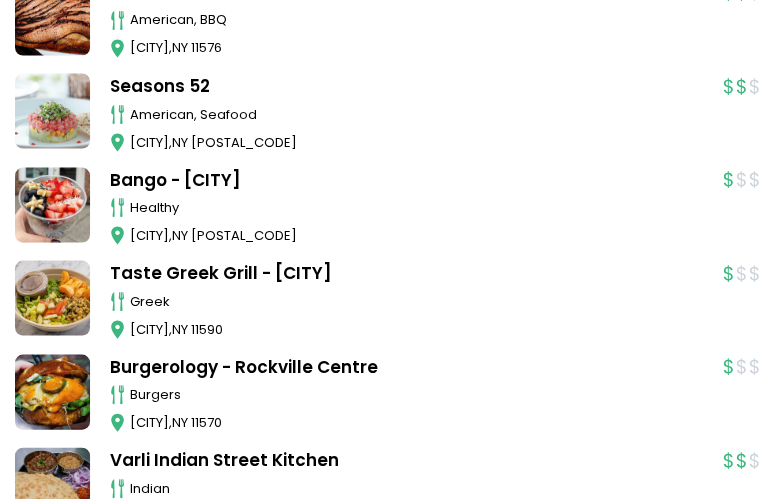 scroll, scrollTop: 1200, scrollLeft: 0, axis: vertical 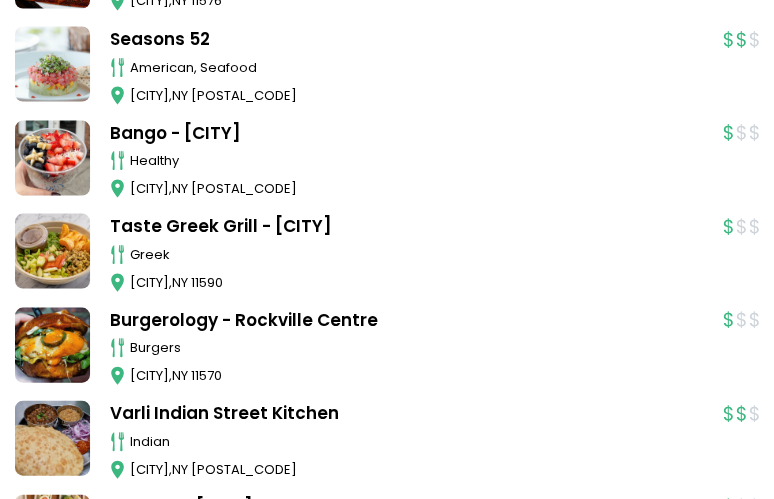 click at bounding box center [52, 250] 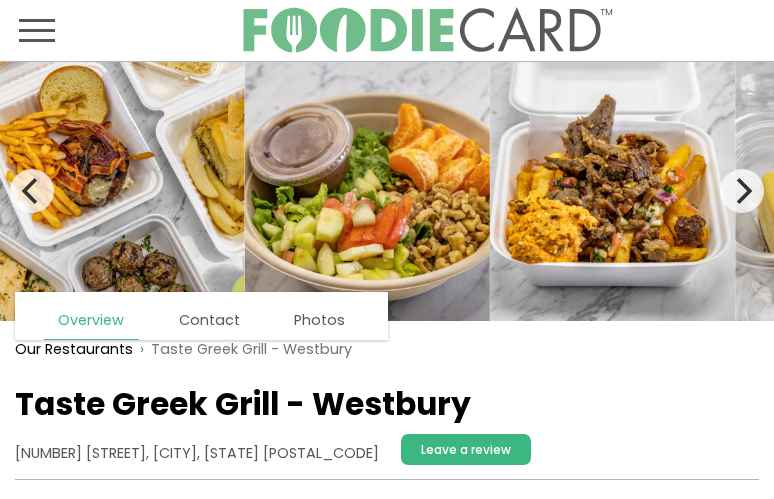 scroll, scrollTop: 0, scrollLeft: 0, axis: both 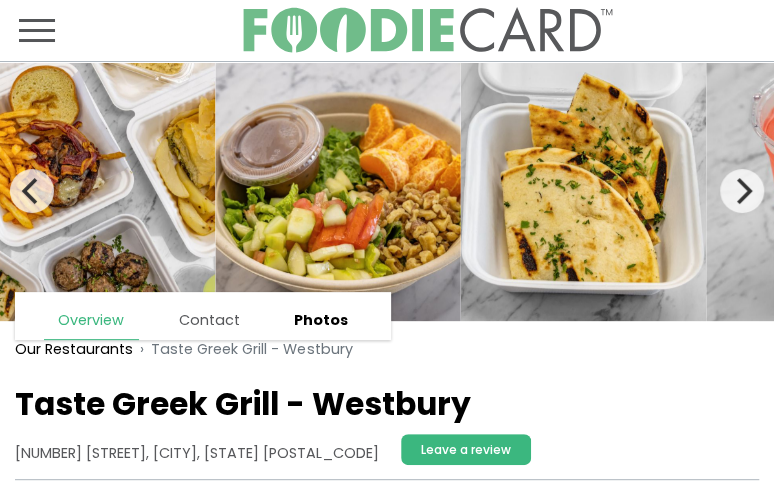 click on "Photos" at bounding box center [321, 321] 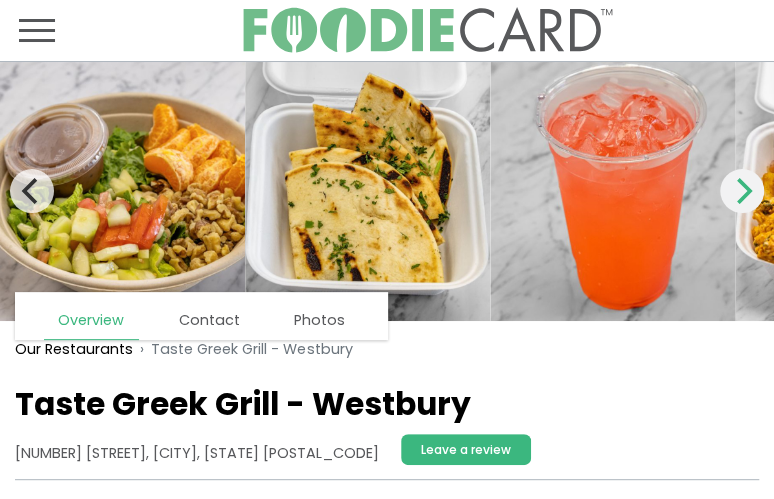 click 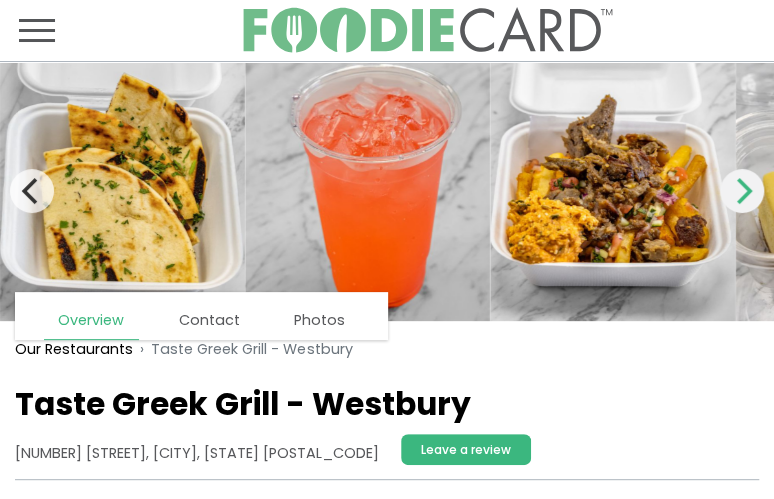 click 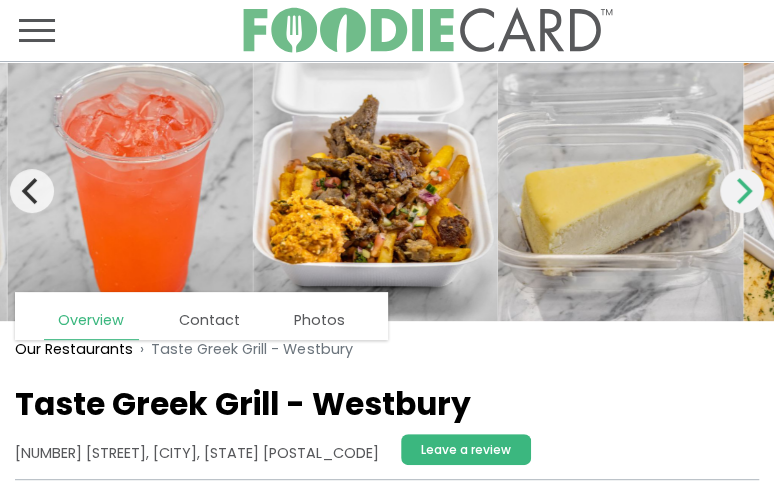 click 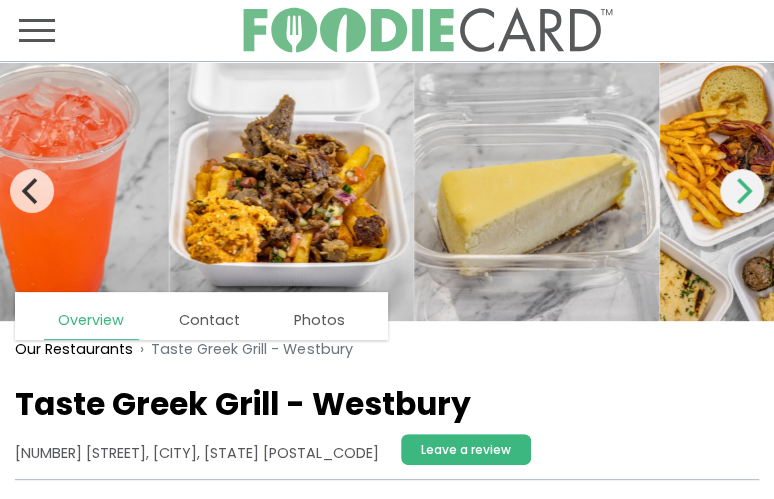 click 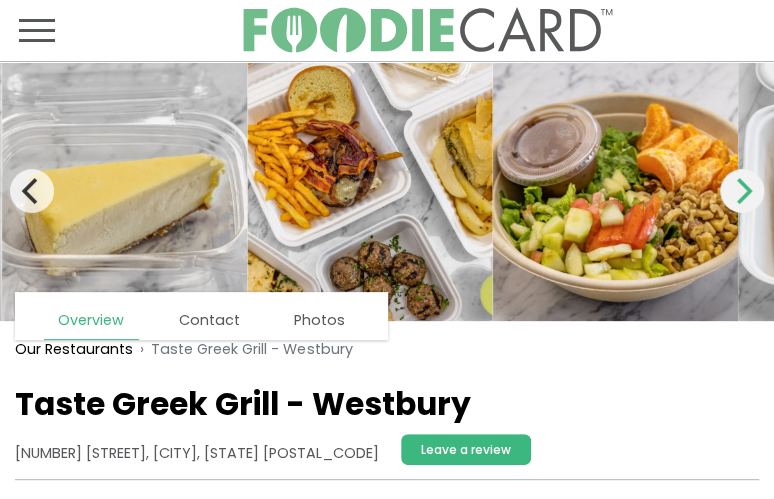 click 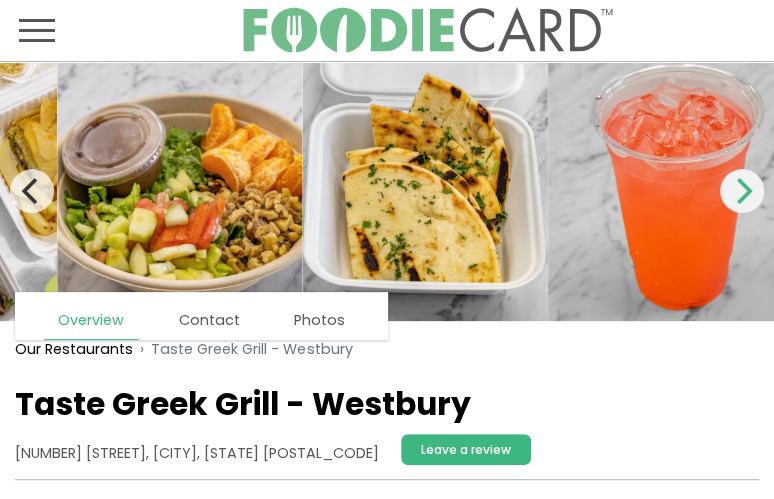 click 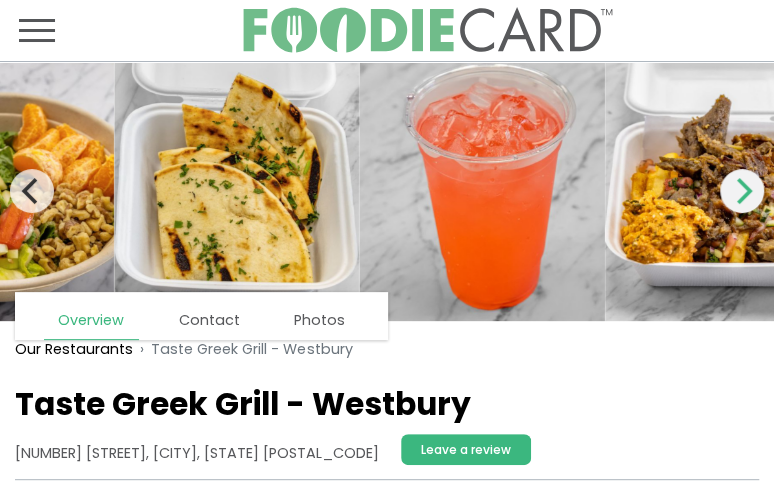 click 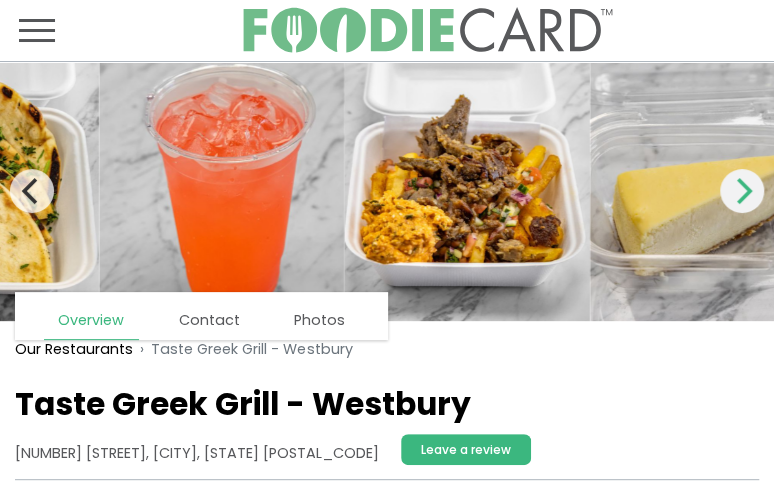 click 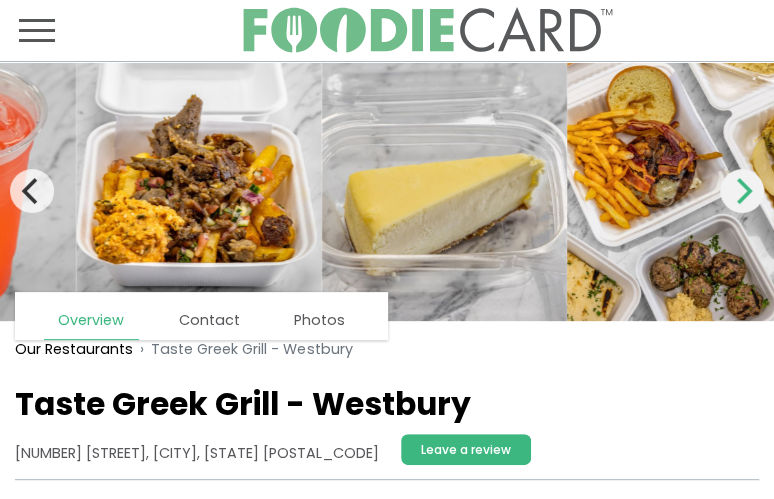 click 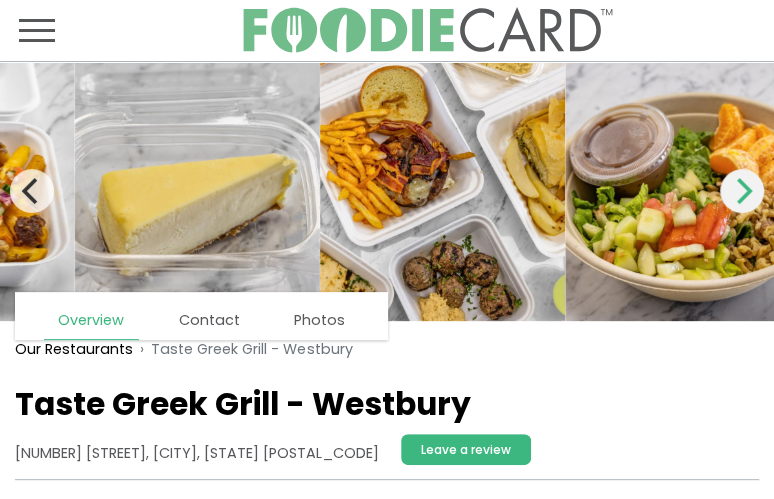 click 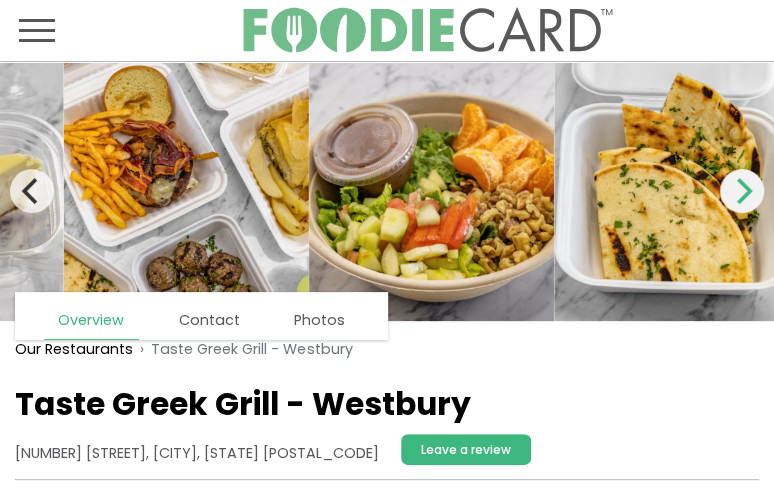 click 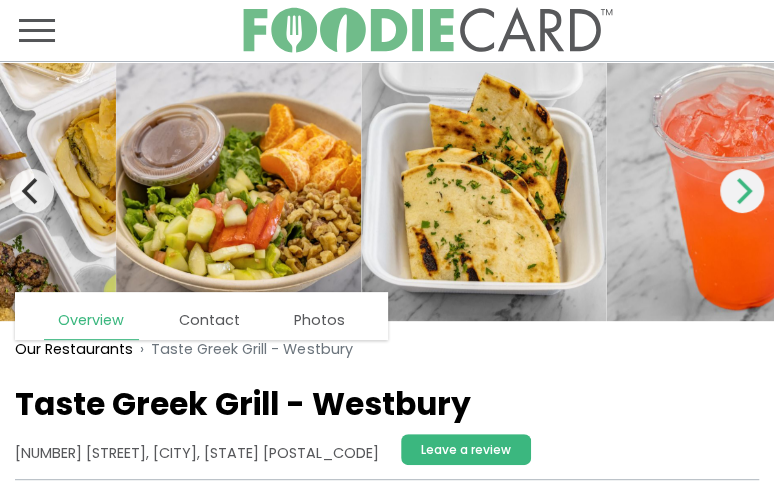 click 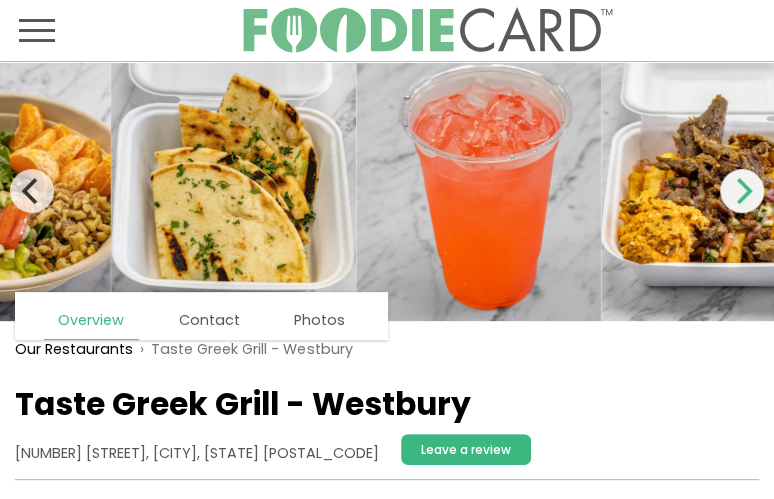 click 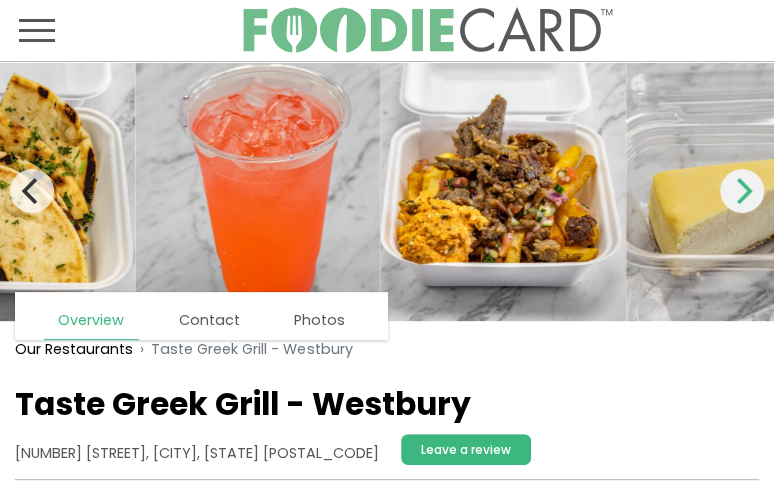click 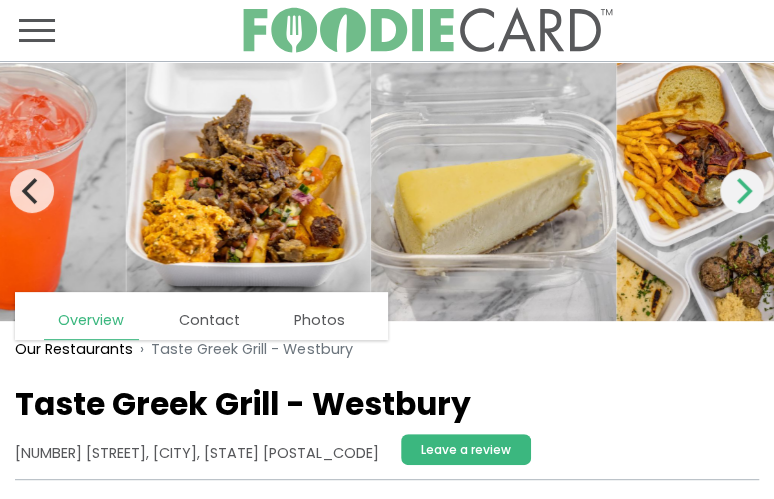 click 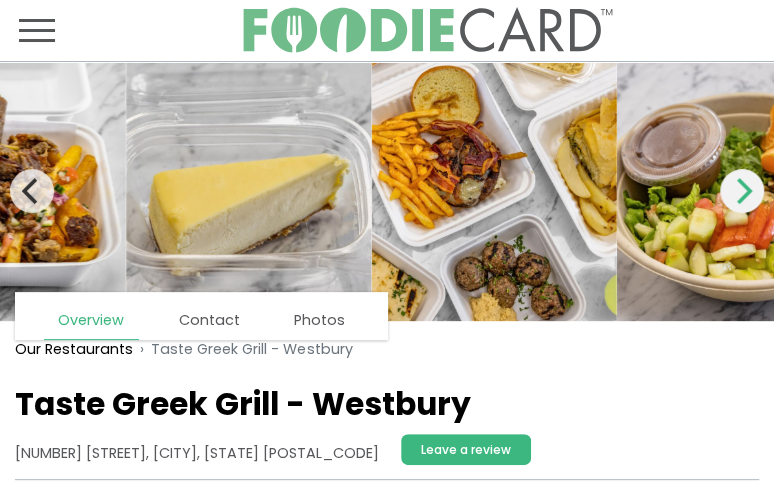 click 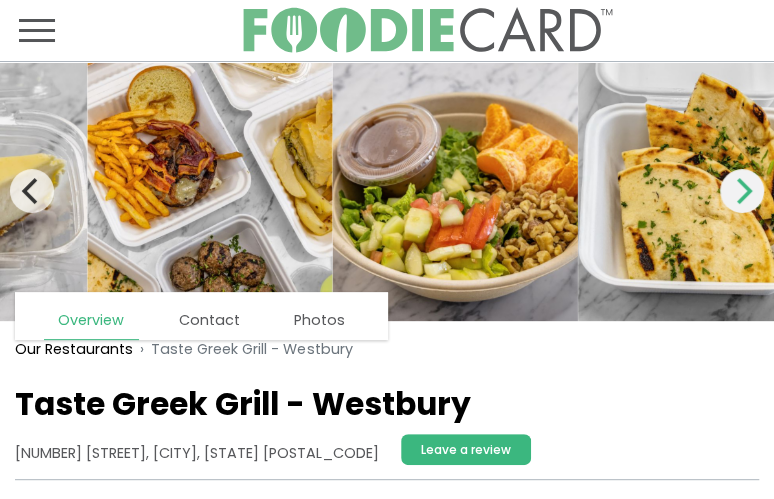 click 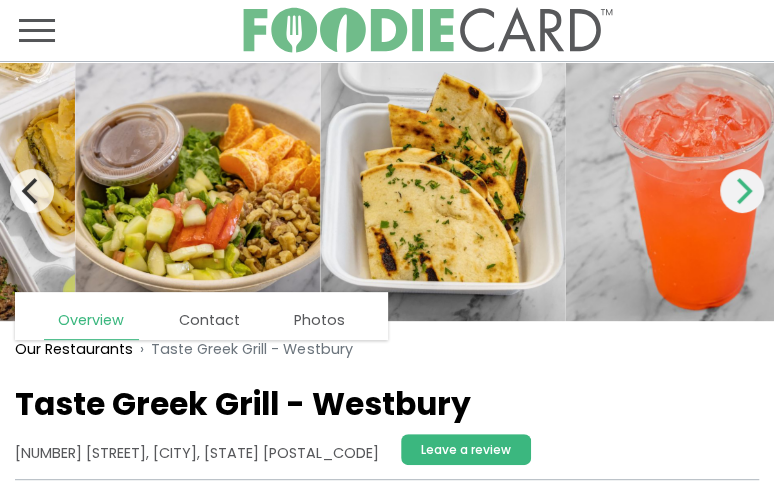 click 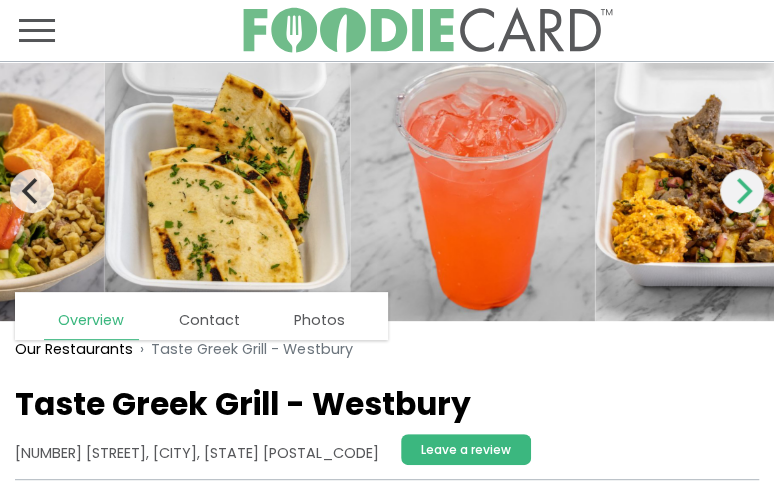 click 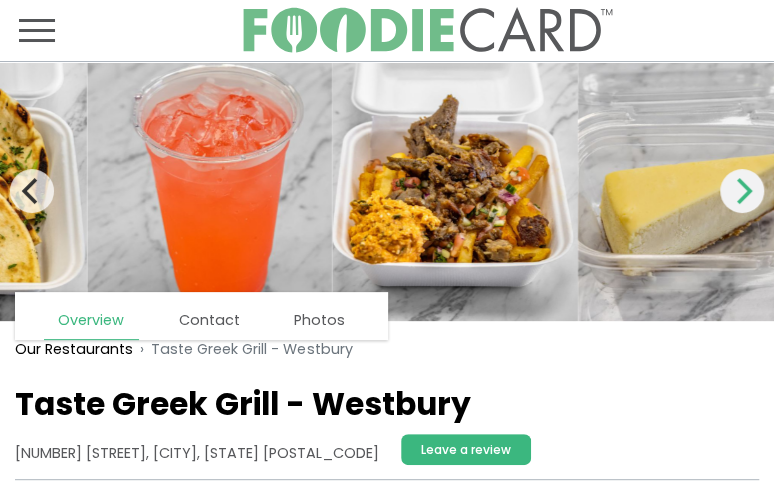 click 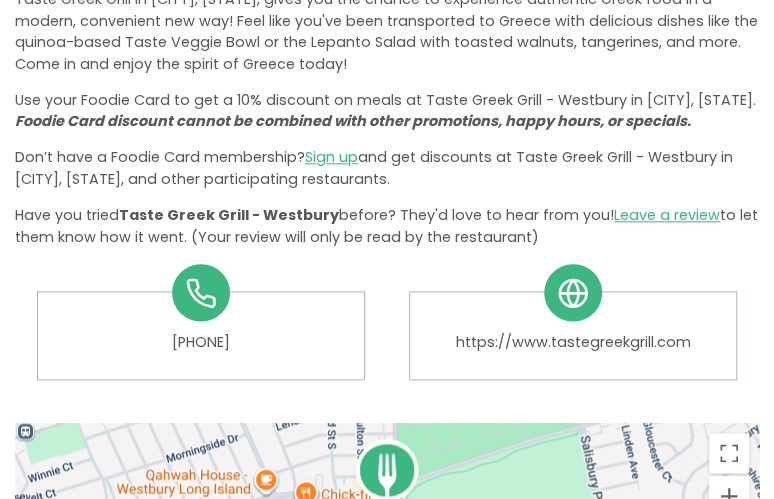 scroll, scrollTop: 400, scrollLeft: 0, axis: vertical 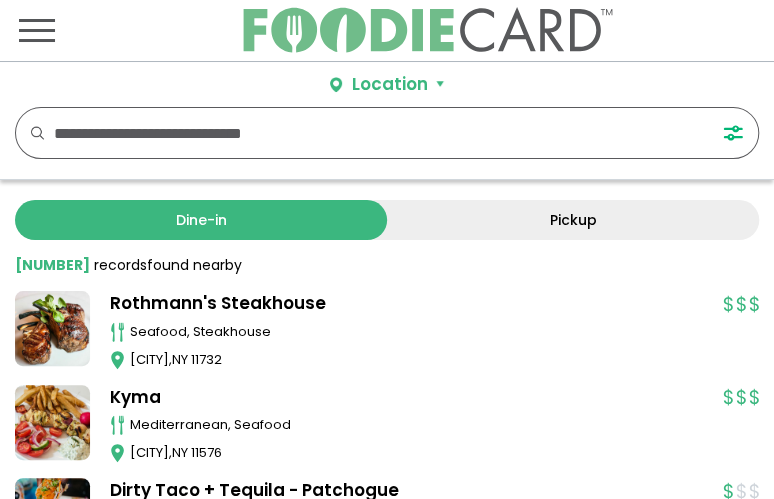 click at bounding box center (366, 133) 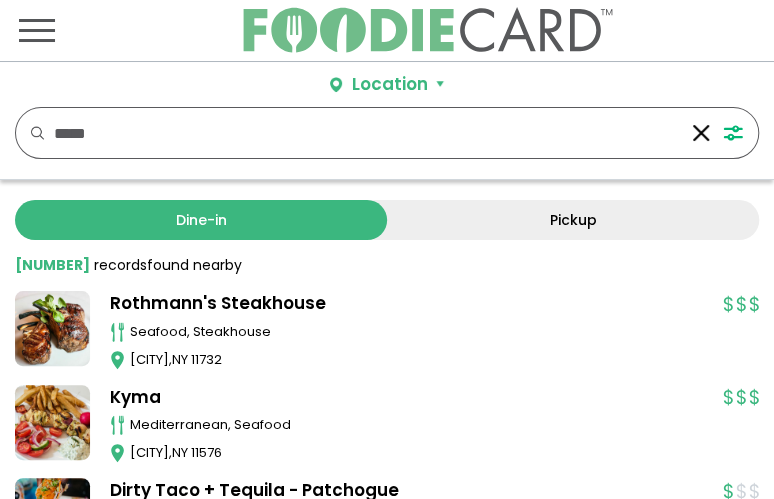 type on "*****" 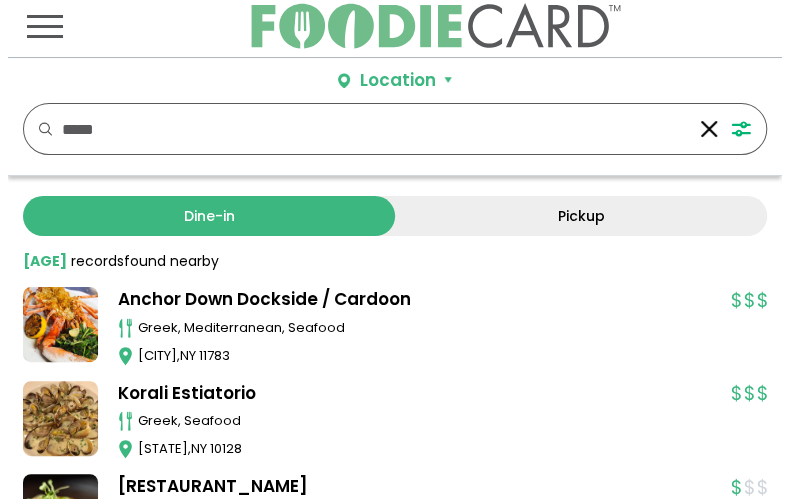 scroll, scrollTop: 0, scrollLeft: 0, axis: both 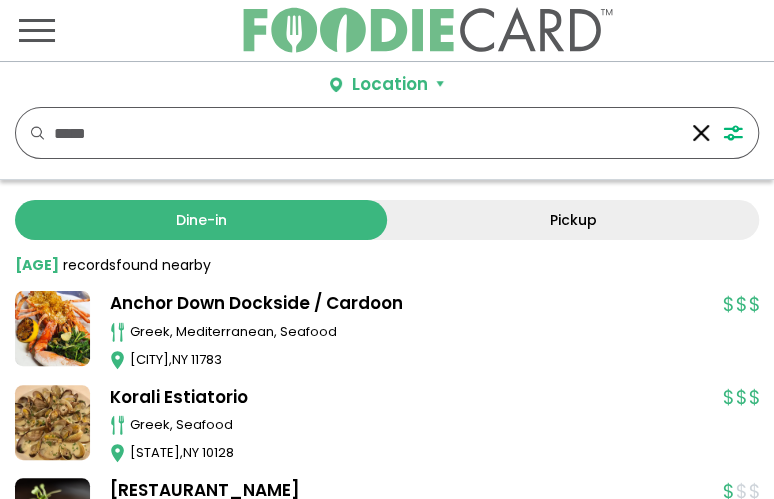 click at bounding box center [37, 30] 